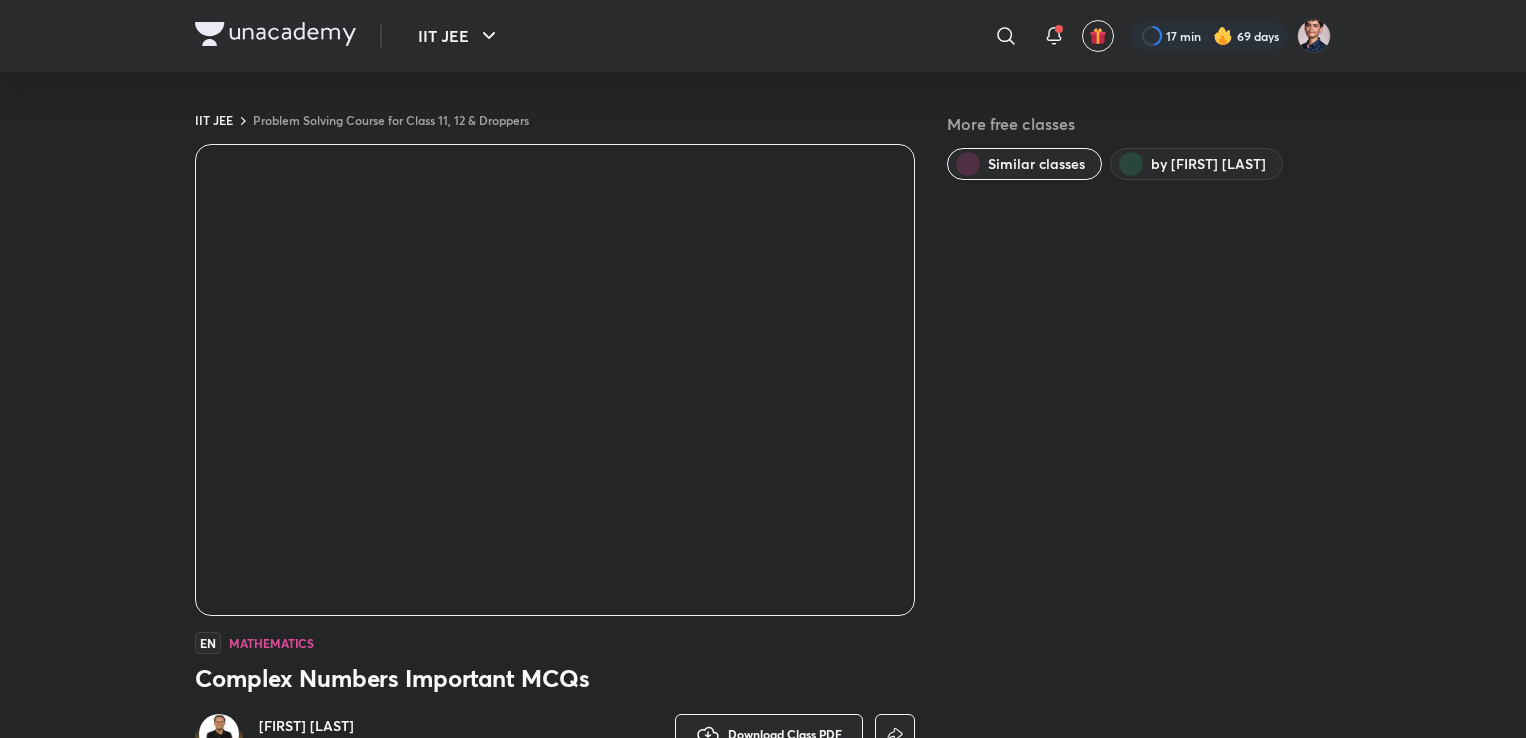 scroll, scrollTop: 0, scrollLeft: 0, axis: both 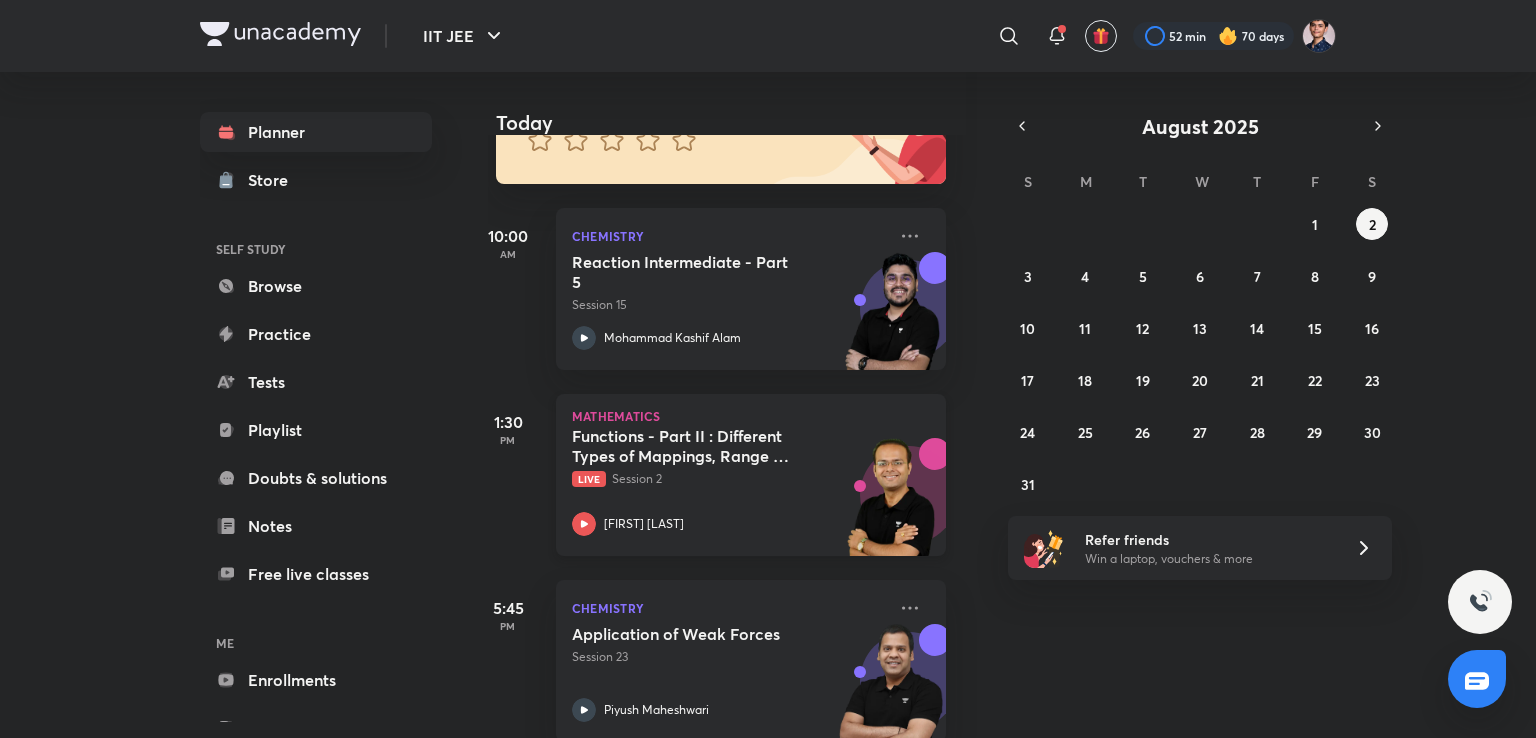 click on "Functions - Part II : Different Types of Mappings, Range & Domain" at bounding box center (696, 446) 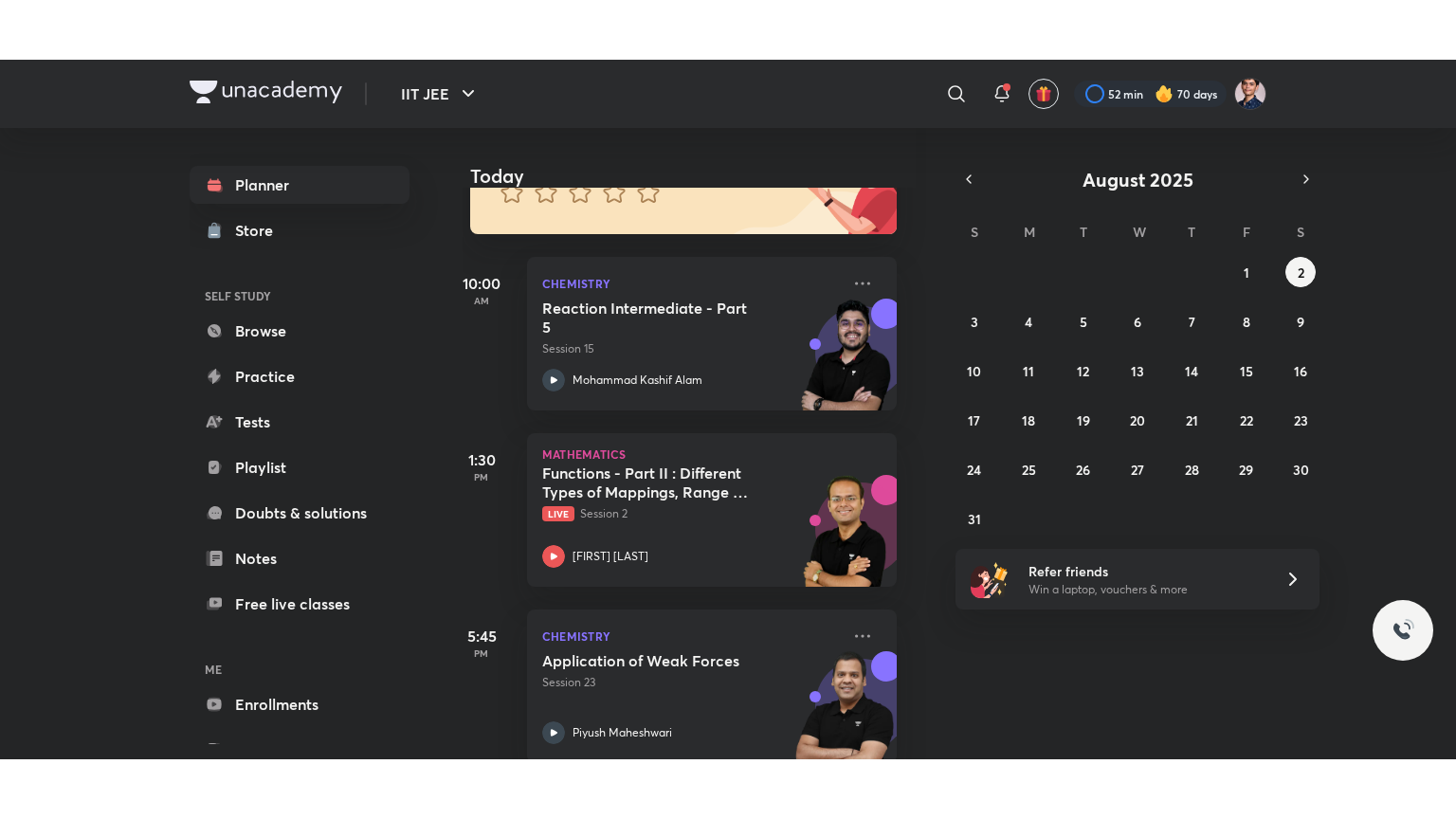scroll, scrollTop: 130, scrollLeft: 19, axis: both 